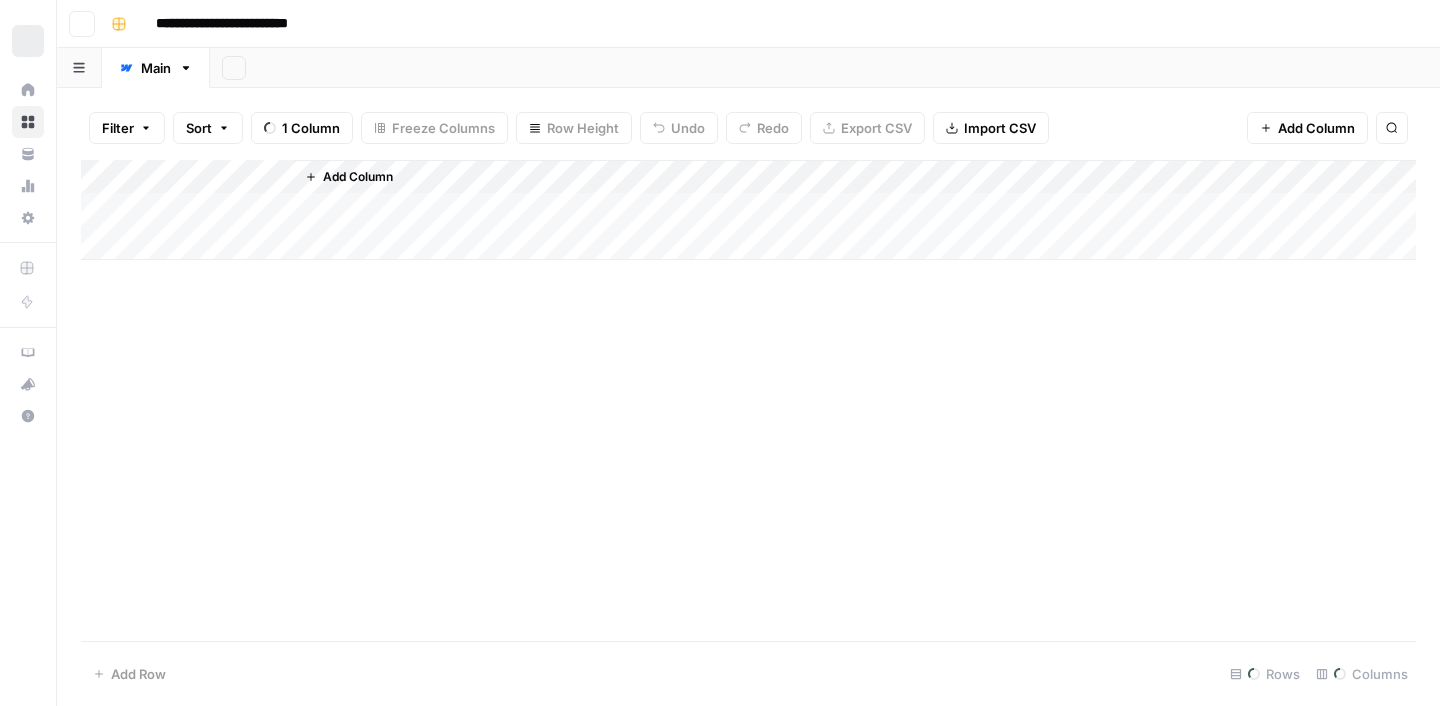 scroll, scrollTop: 0, scrollLeft: 0, axis: both 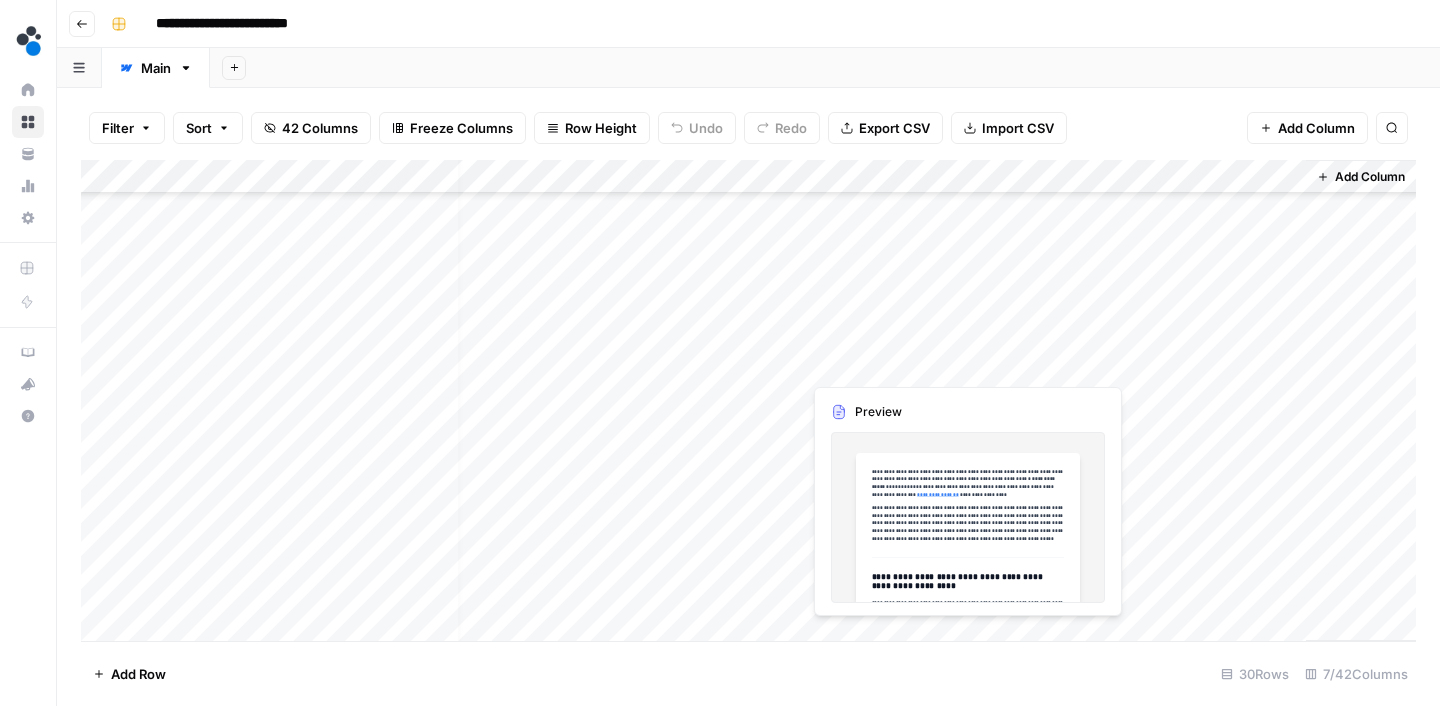 click on "Add Column" at bounding box center (748, 400) 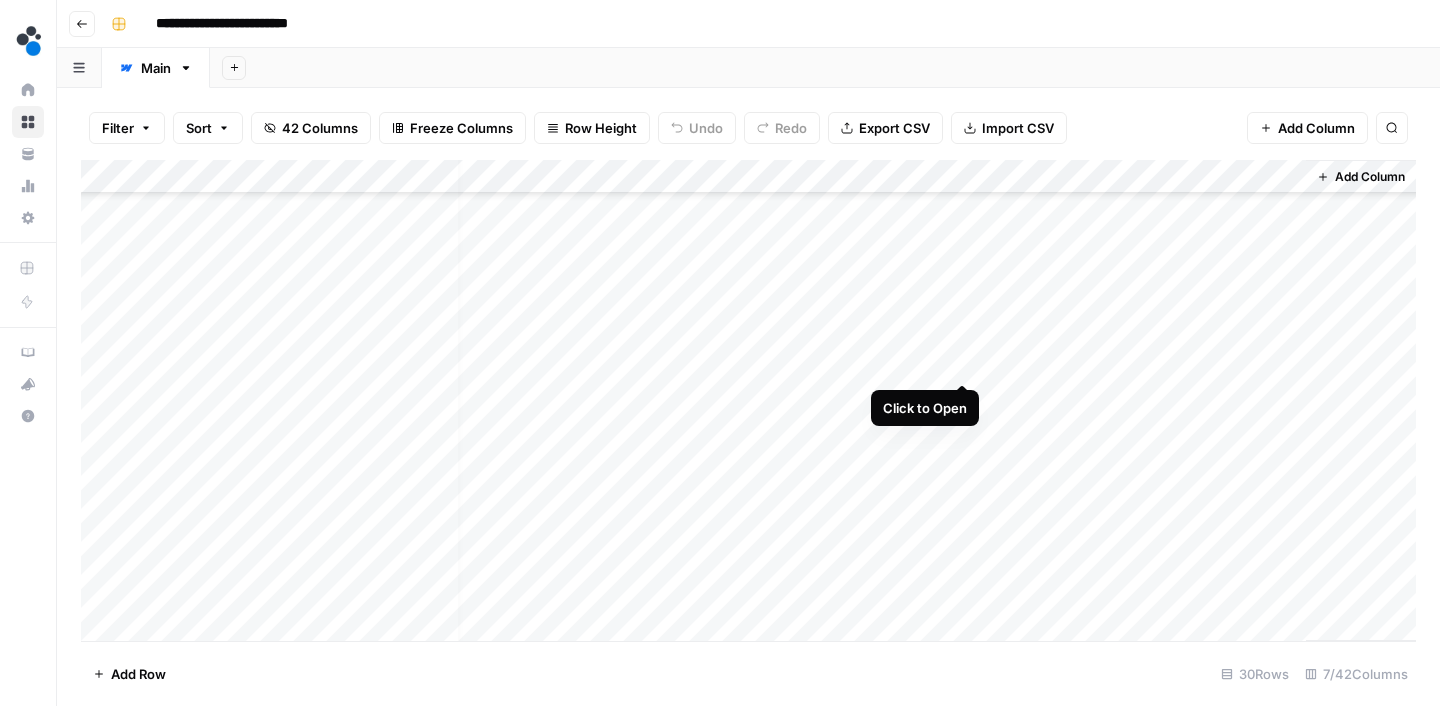 click on "Add Column" at bounding box center (748, 400) 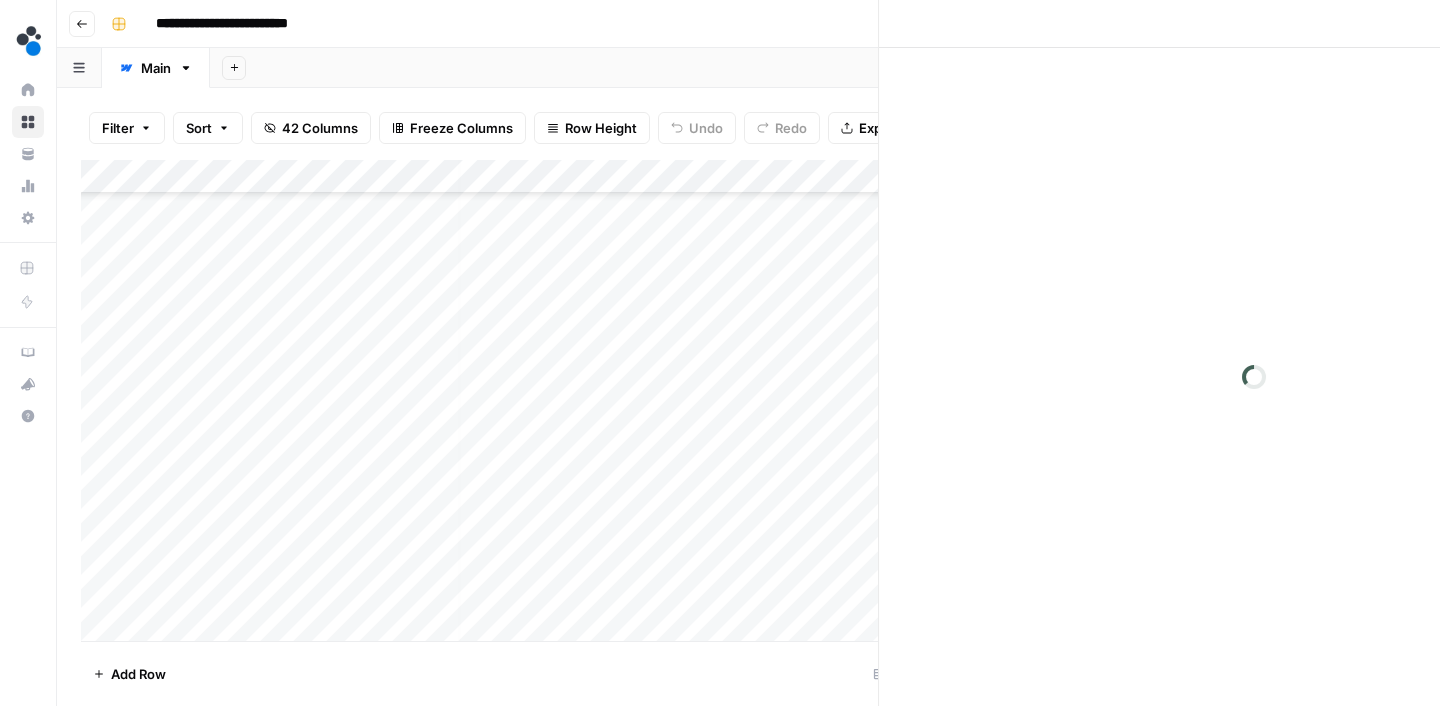 scroll, scrollTop: 356, scrollLeft: 6, axis: both 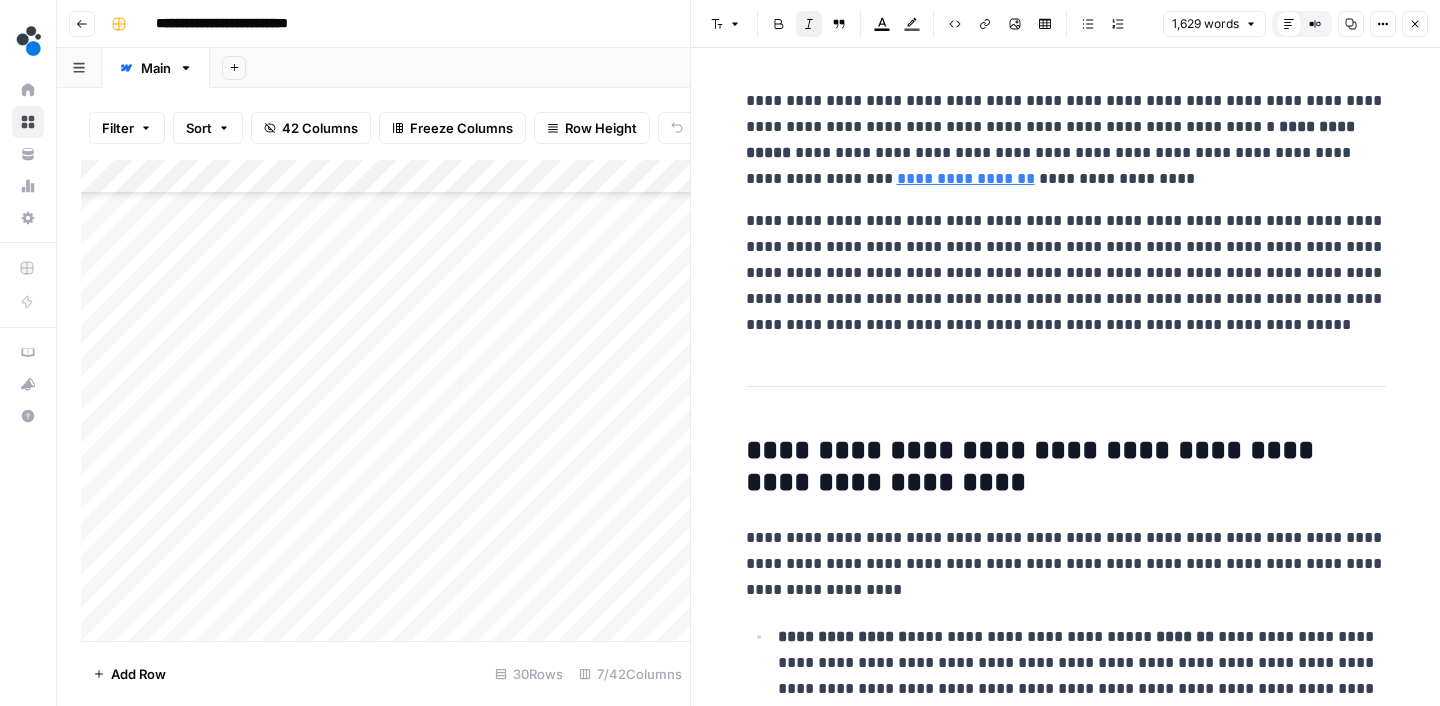 click 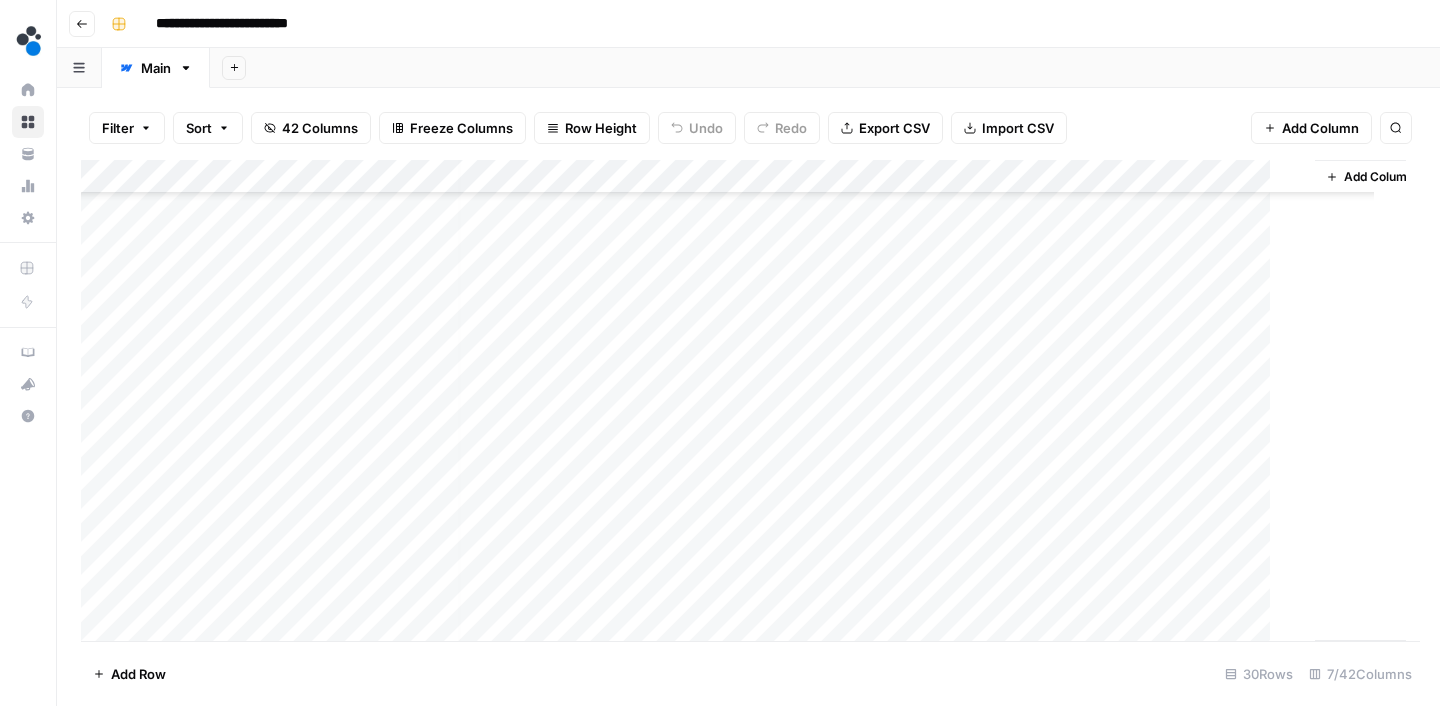 scroll, scrollTop: 356, scrollLeft: 0, axis: vertical 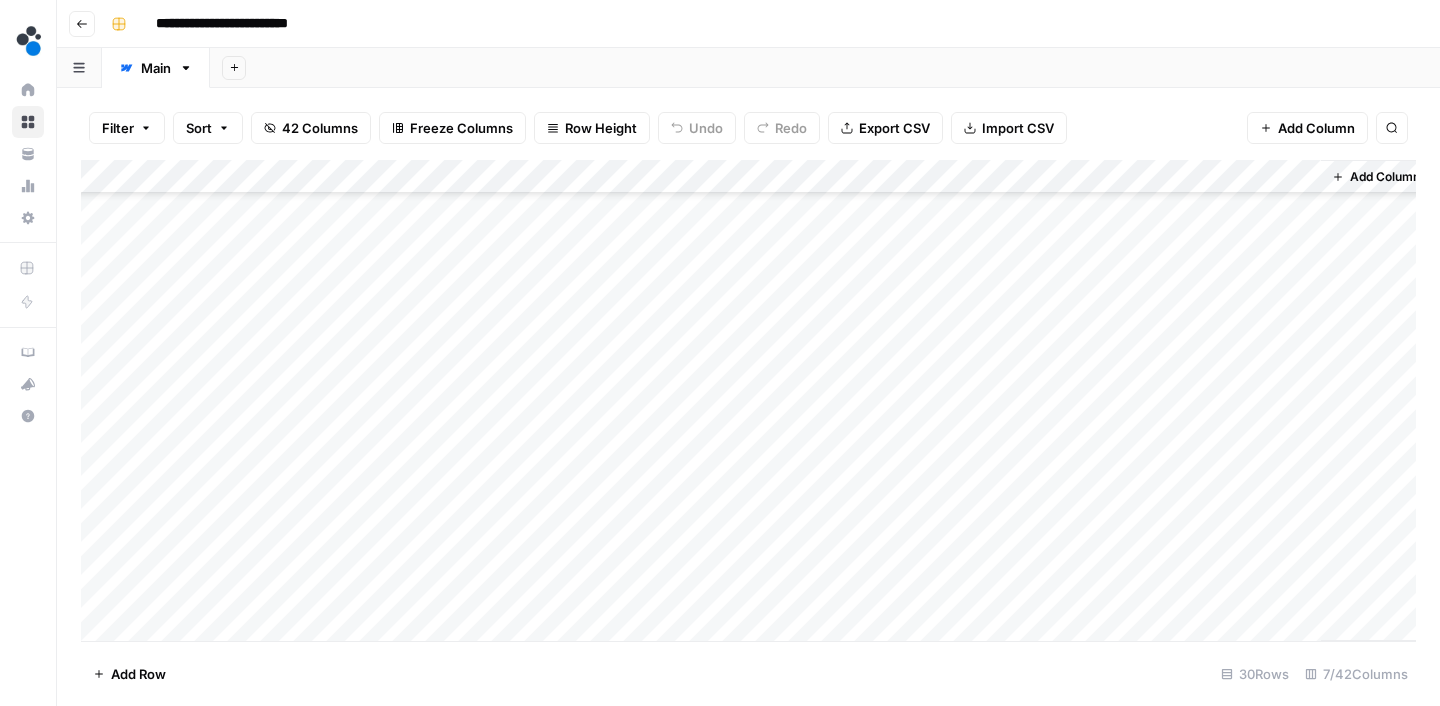 click on "Add Column" at bounding box center [748, 400] 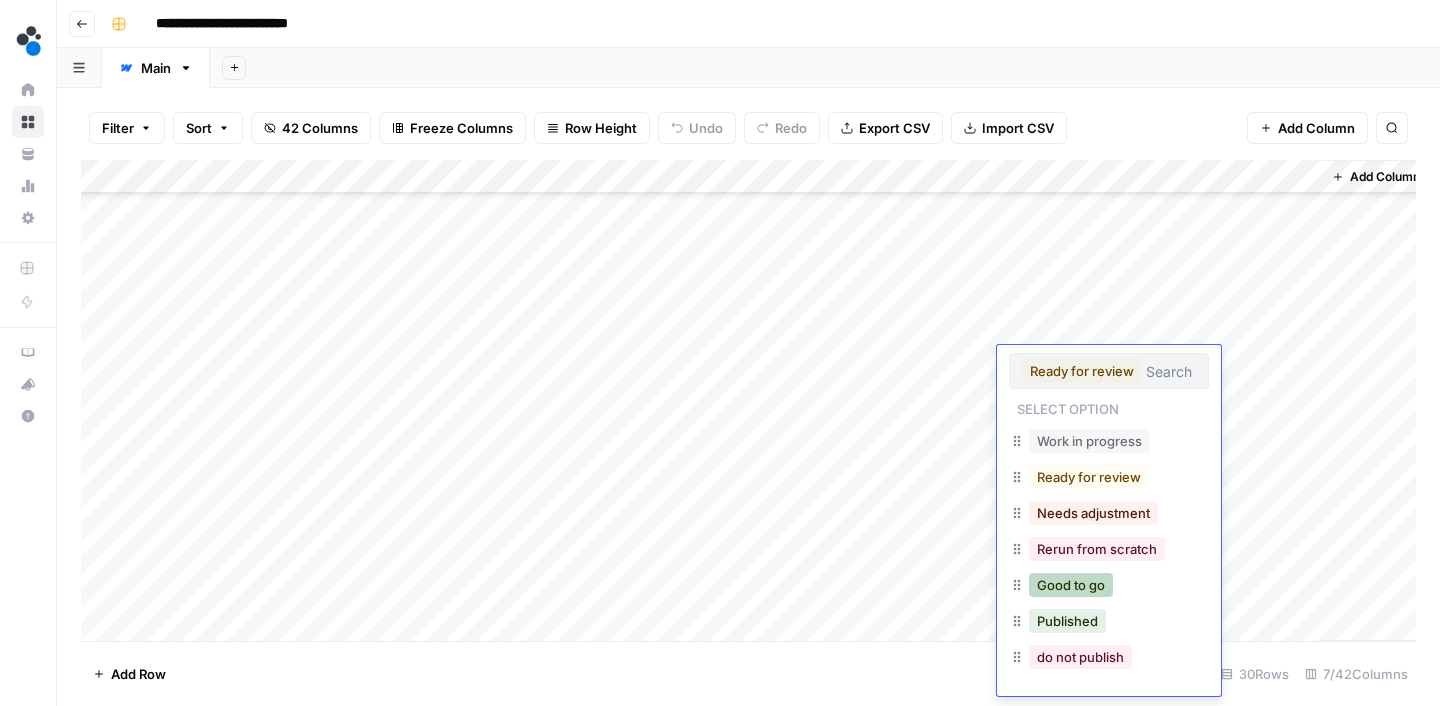 click on "Good to go" at bounding box center [1071, 585] 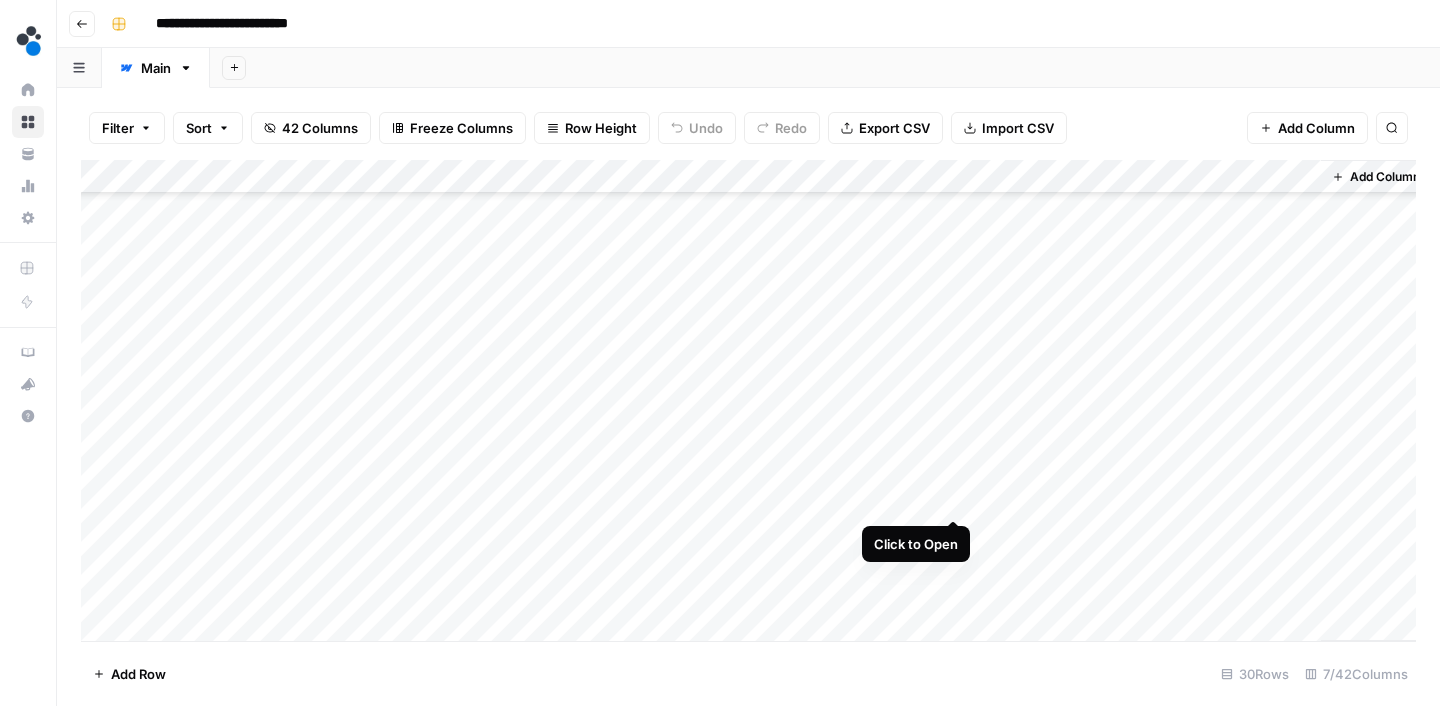 click on "Add Column" at bounding box center (748, 400) 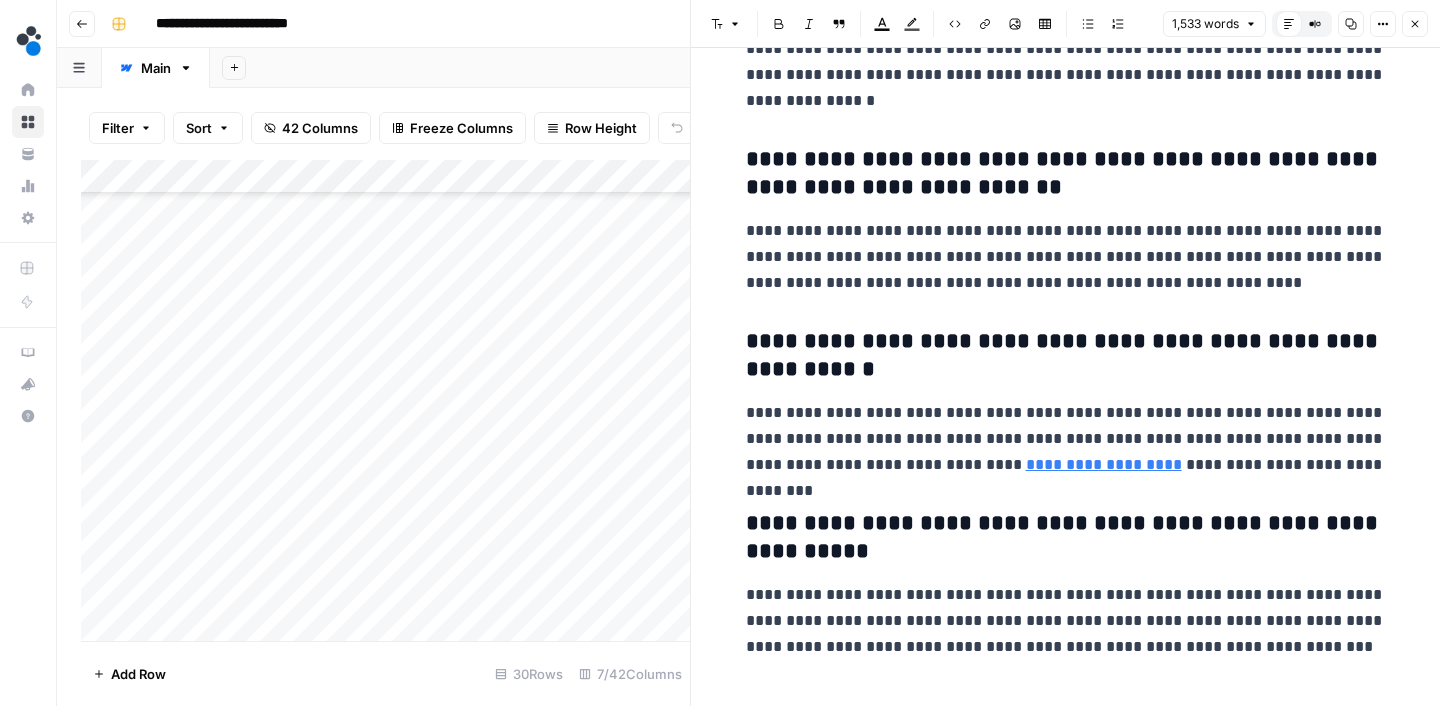 scroll, scrollTop: 8878, scrollLeft: 0, axis: vertical 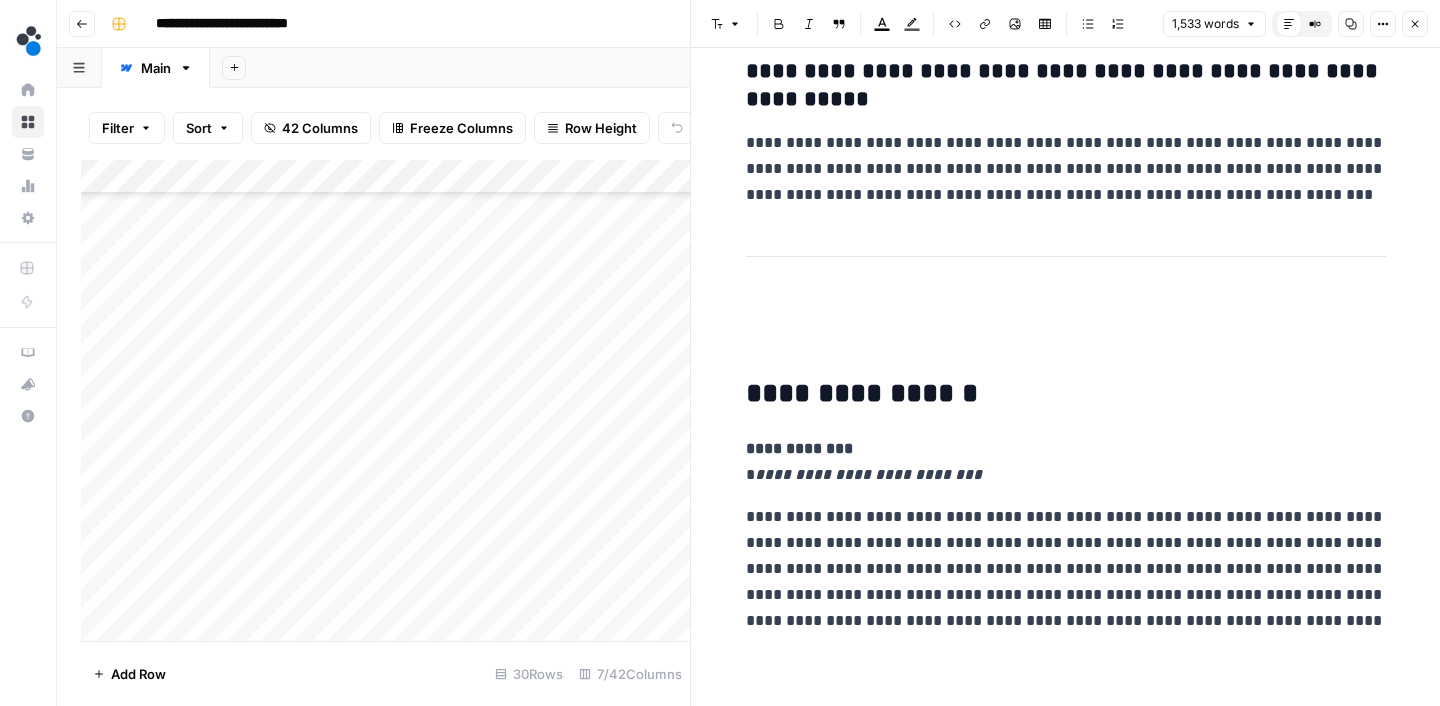 click on "Close" at bounding box center [1415, 24] 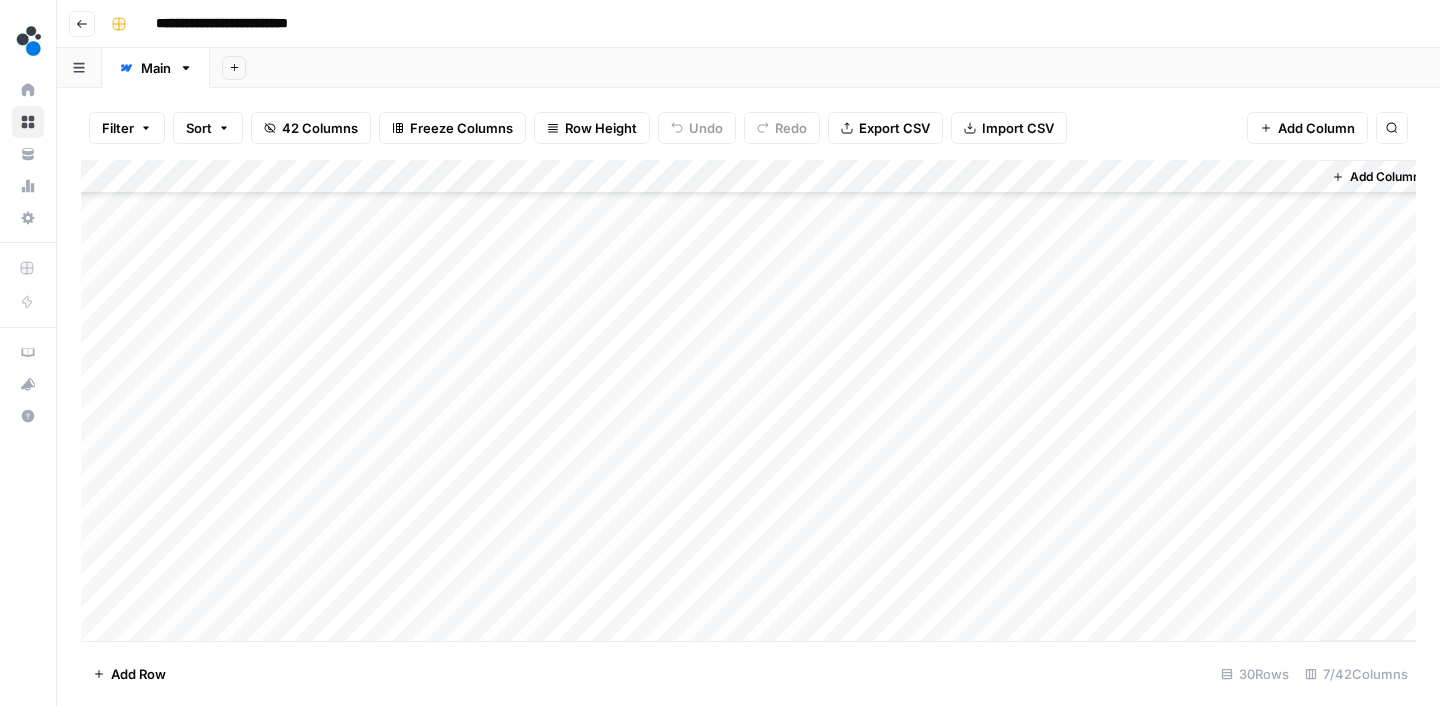 click on "Add Column" at bounding box center [748, 400] 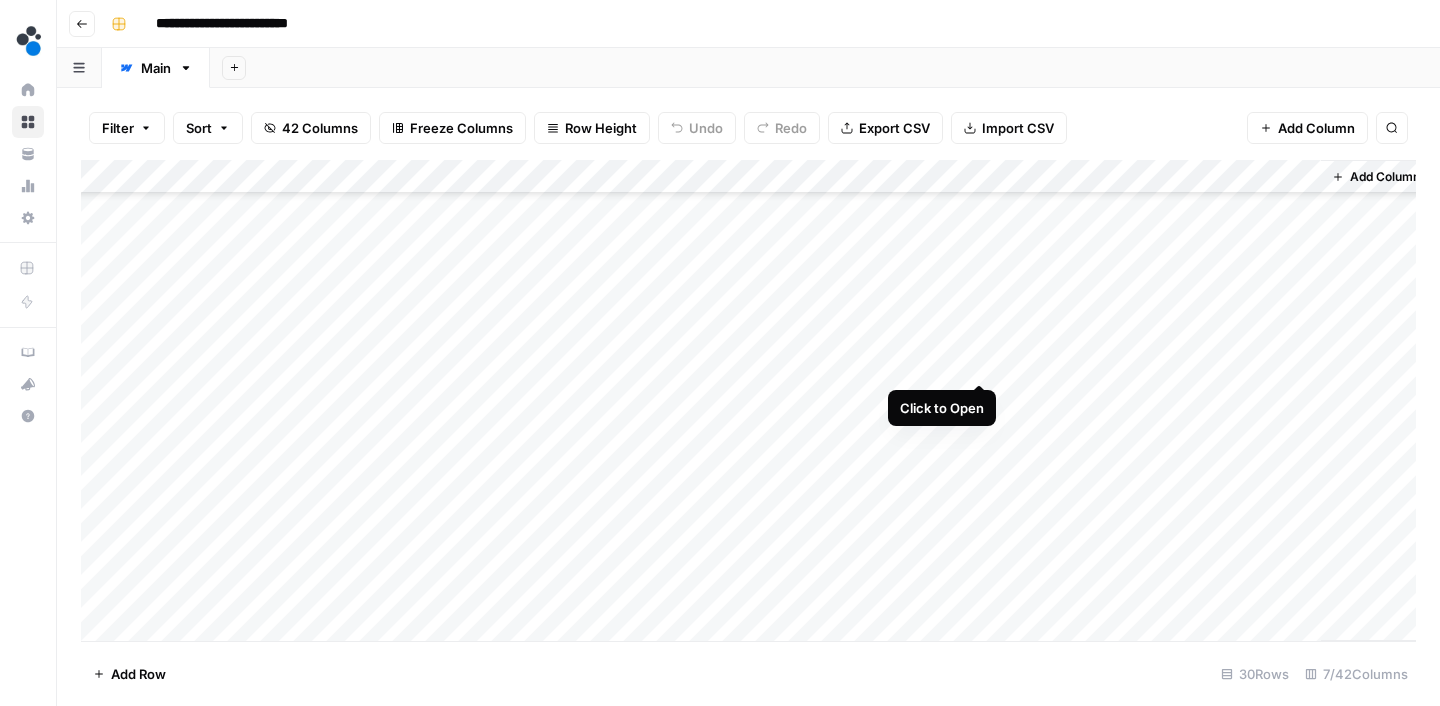 click on "Add Column" at bounding box center (748, 400) 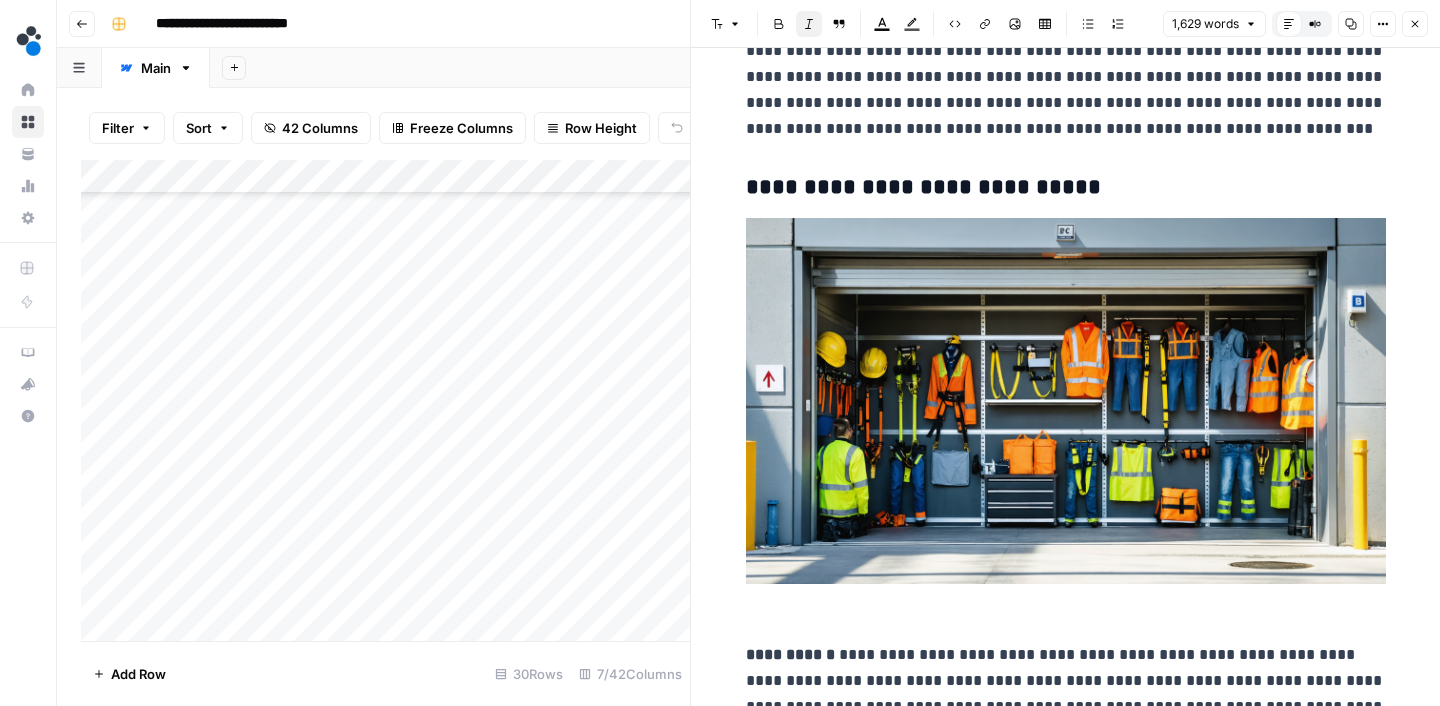 scroll, scrollTop: 4786, scrollLeft: 0, axis: vertical 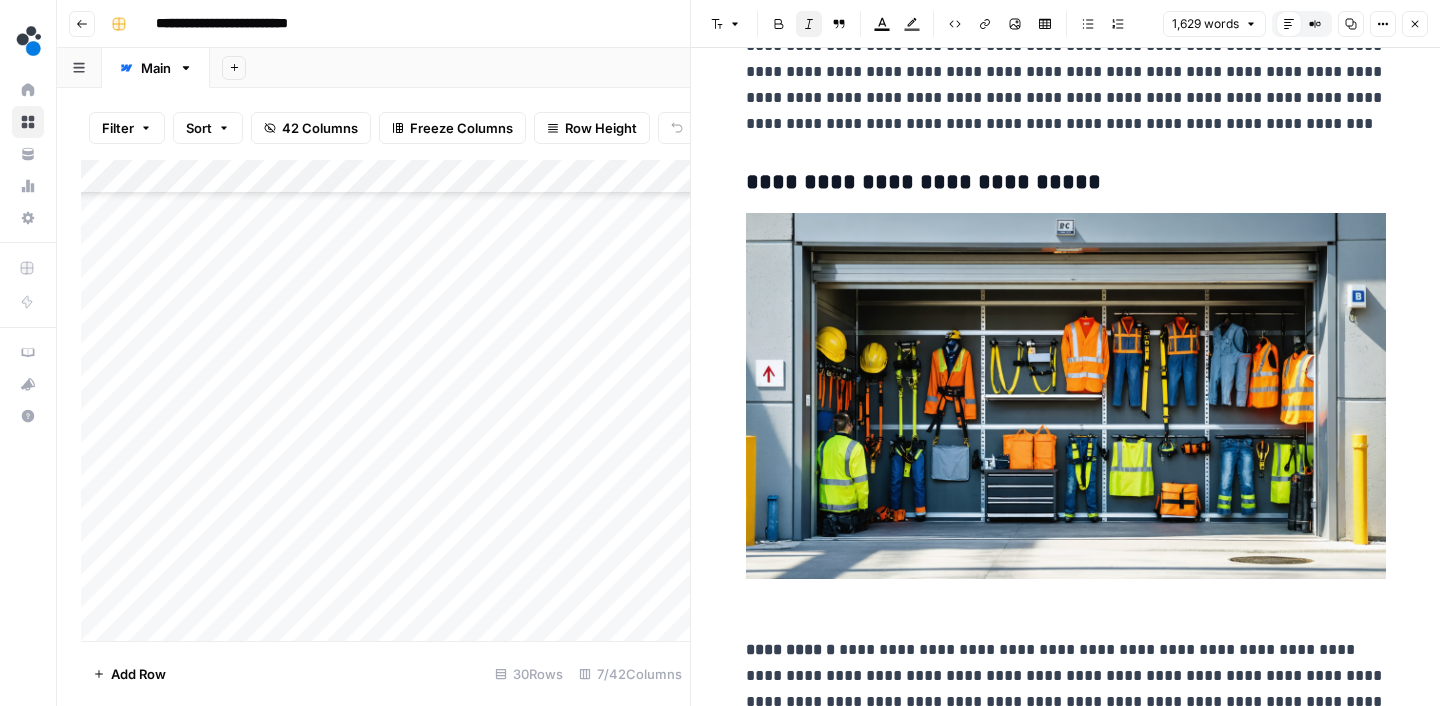 click 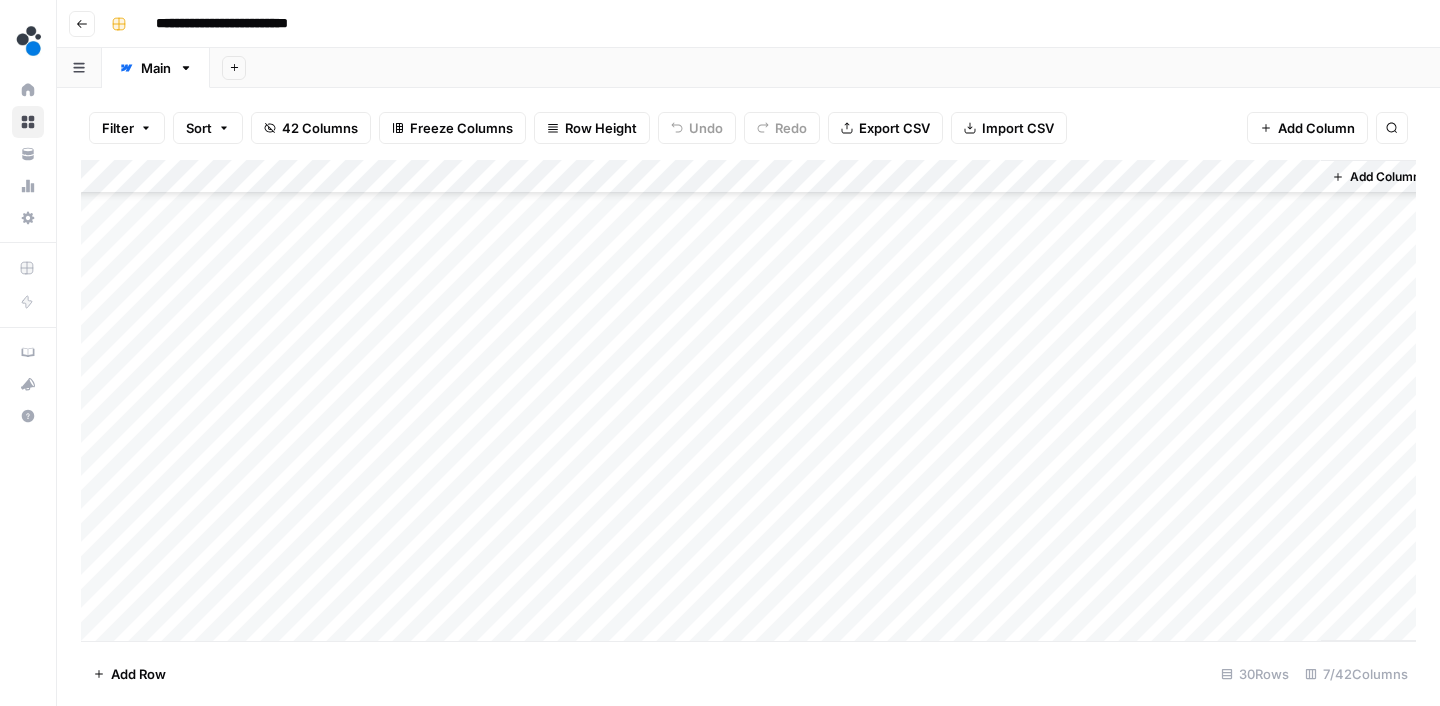 click on "Add Column" at bounding box center [748, 400] 